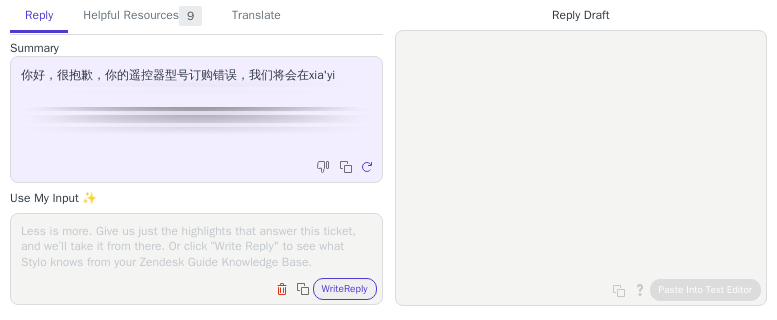 scroll, scrollTop: 0, scrollLeft: 0, axis: both 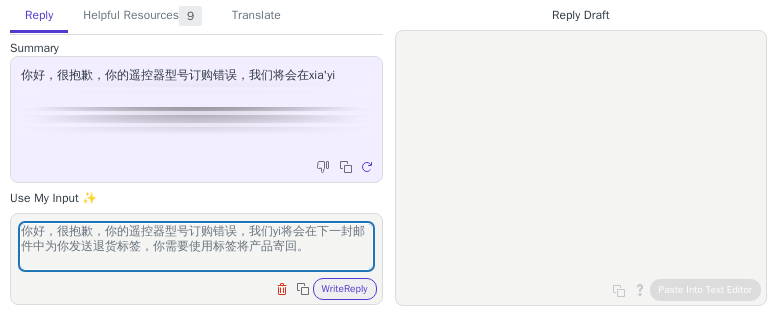 click on "你好，很抱歉，你的遥控器型号订购错误，我们将会在下一封邮件中为你发送退货标签，请在" at bounding box center (196, 259) 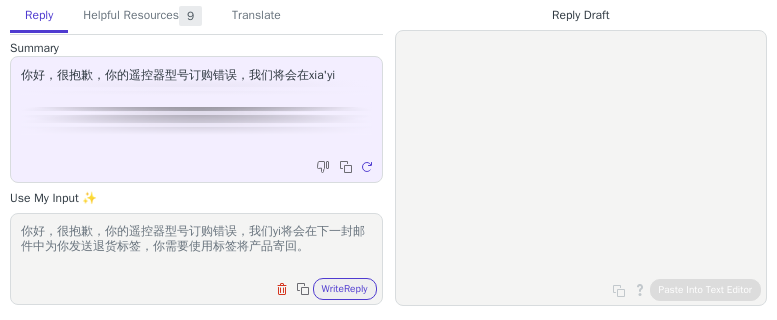 click on "你好，很抱歉，你的遥控器型号订购错误，我们将会在下一封邮件中为你发送退货标签，请在" at bounding box center (196, 259) 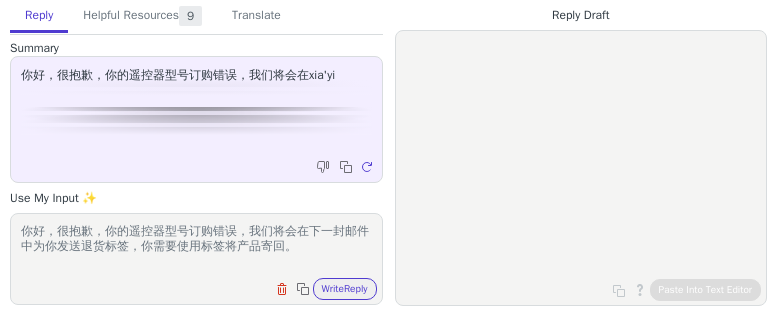 scroll, scrollTop: 0, scrollLeft: 0, axis: both 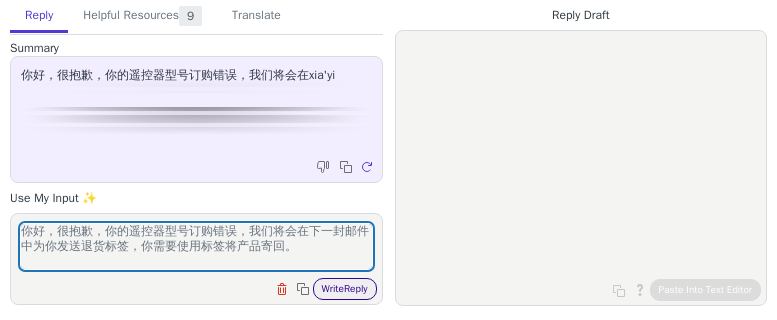 click on "Write  Reply" at bounding box center [345, 289] 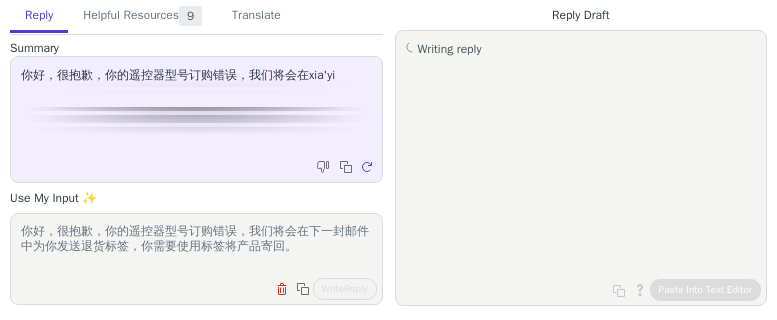 click on "你好，很抱歉，你的遥控器型号订购错误，我们将会在下一封邮件中为你发送退货标签，你需要使用标签将产品寄回。" at bounding box center [196, 246] 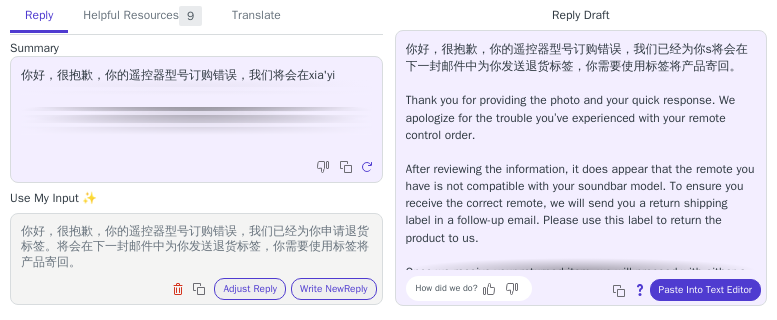 scroll, scrollTop: 1, scrollLeft: 0, axis: vertical 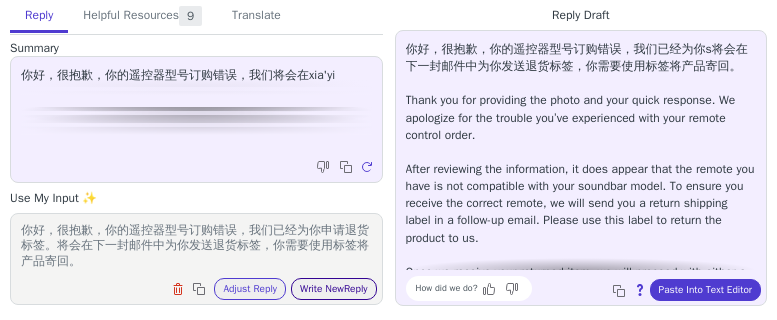 type on "你好，很抱歉，你的遥控器型号订购错误，我们已经为你申请退货标签。将会在下一封邮件中为你发送退货标签，你需要使用标签将产品寄回。" 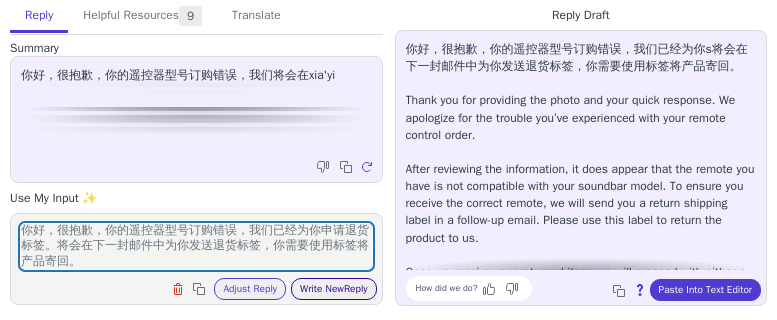 click on "Write New  Reply" at bounding box center (334, 289) 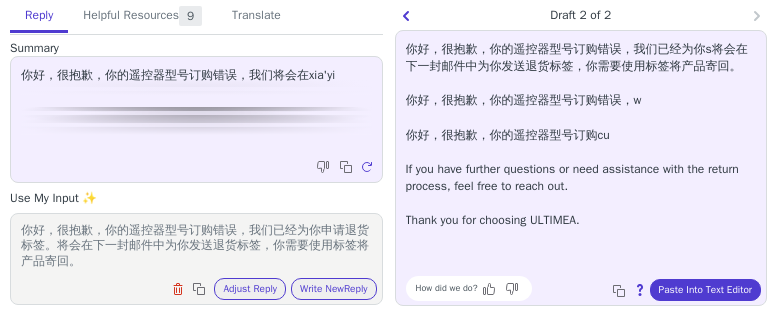 scroll, scrollTop: 45, scrollLeft: 0, axis: vertical 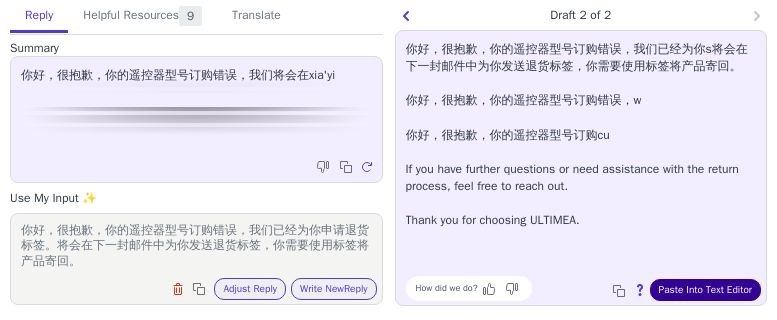 click on "Paste Into Text Editor" at bounding box center (705, 290) 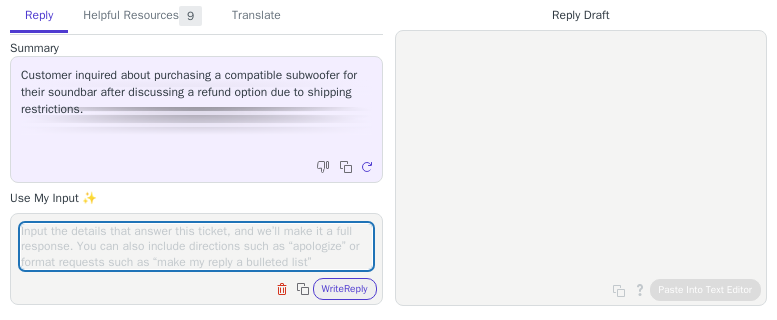 scroll, scrollTop: 0, scrollLeft: 0, axis: both 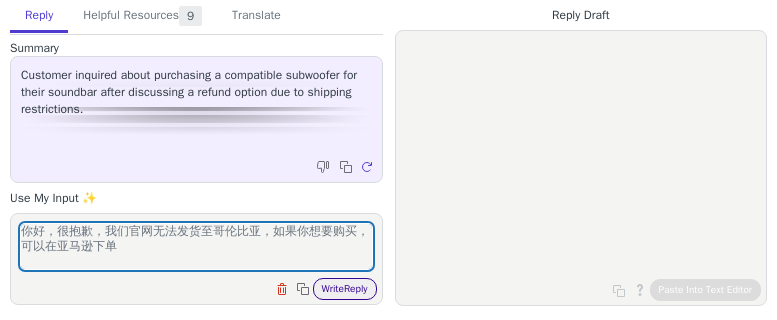 click on "Write  Reply" at bounding box center (345, 289) 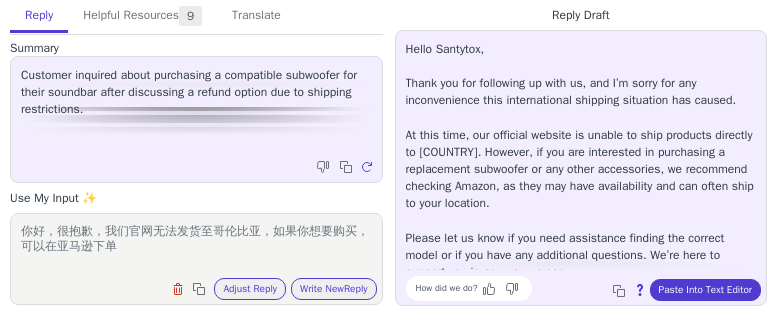 scroll, scrollTop: 45, scrollLeft: 0, axis: vertical 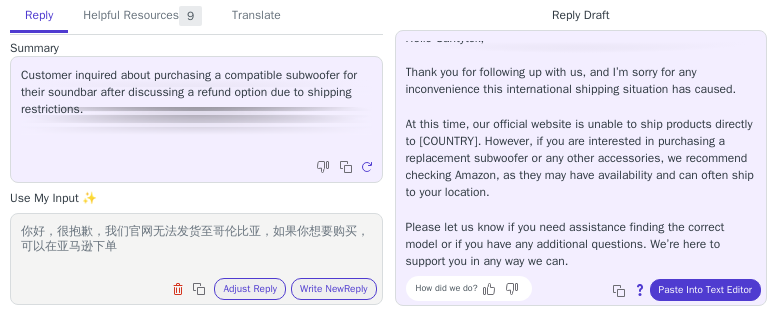 click on "你好，很抱歉，我们官网无法发货至哥伦比亚，如果你想要购买，可以在亚马逊下单" at bounding box center [196, 246] 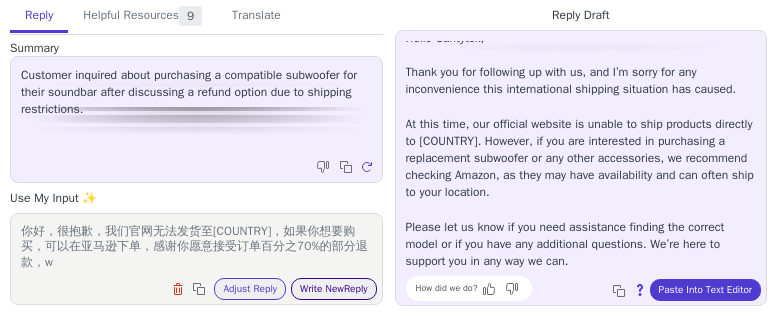 scroll, scrollTop: 1, scrollLeft: 0, axis: vertical 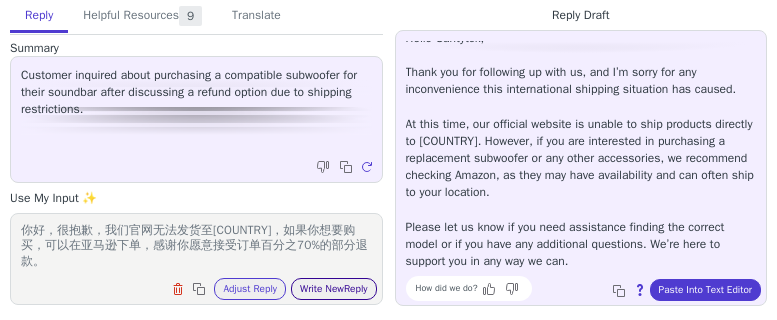 type on "你好，很抱歉，我们官网无法发货至哥伦比亚，如果你想要购买，可以在亚马逊下单，感谢你愿意接受订单百分之70%的部分退款。" 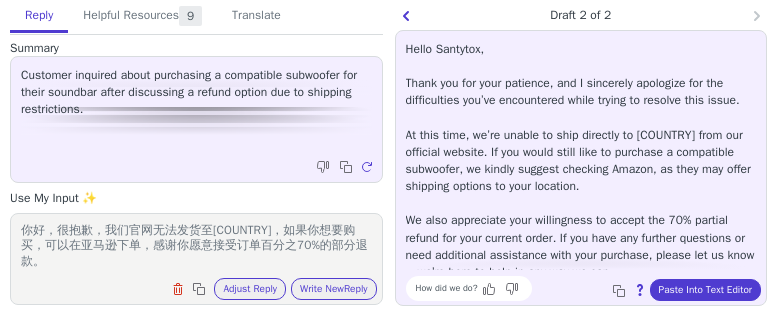 scroll, scrollTop: 62, scrollLeft: 0, axis: vertical 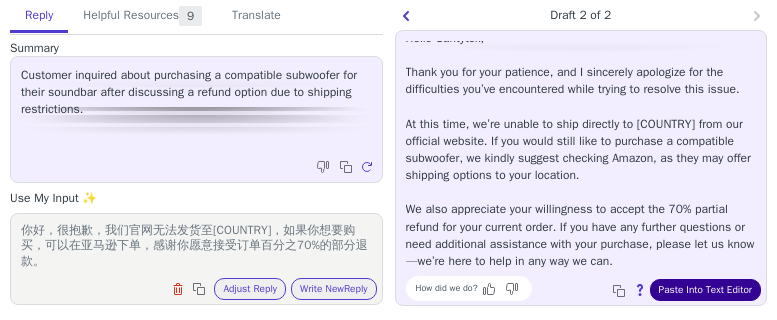 click on "Paste Into Text Editor" at bounding box center (705, 290) 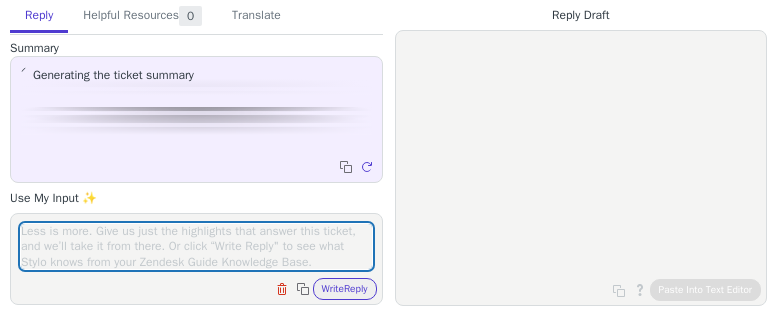 scroll, scrollTop: 0, scrollLeft: 0, axis: both 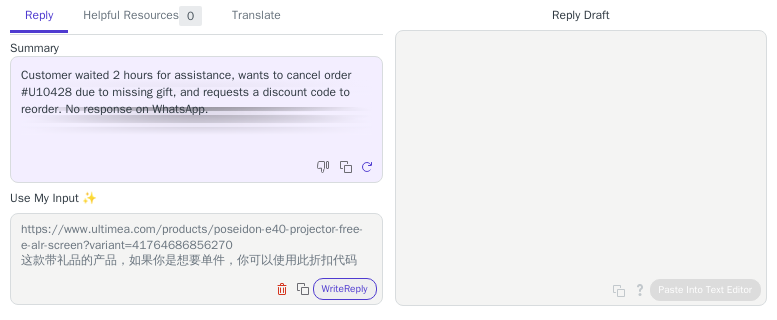 paste on "7月8日网站会上线Prime Day促销，我们可以提前给到这个促销的折扣价（$399.99）给他, $50 off, 他可以用这个code购买，但是这个code只能在促销活动开始前使用，降价之后就无法使用。
code：NS90500707
链接：https://www.ultimea.com/products/nova-s90-7-1-4-soundbar?variant=41392688201806" 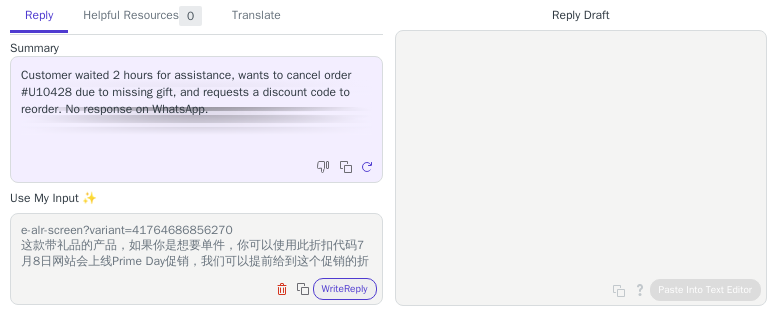 scroll, scrollTop: 124, scrollLeft: 0, axis: vertical 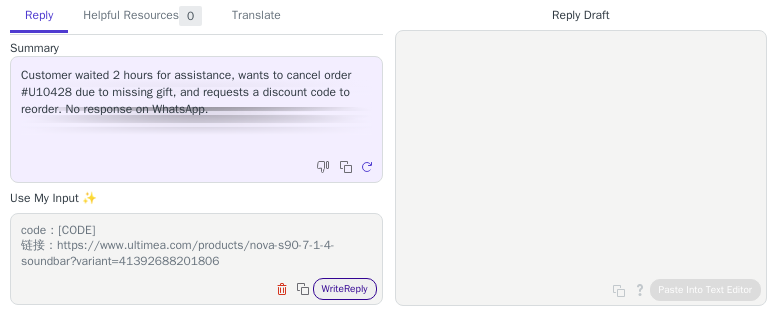 type on "你好，请问你是否想要购买的为https://www.ultimea.com/products/poseidon-e40-projector-free-e-alr-screen?variant=41764686856270
这款带礼品的产品，如果你是想要单件，你可以使用此折扣代码7月8日网站会上线Prime Day促销，我们可以提前给到这个促销的折扣价（$399.99）给他, $50 off, 他可以用这个code购买，但是这个code只能在促销活动开始前使用，降价之后就无法使用。
code：NS90500707
链接：https://www.ultimea.com/products/nova-s90-7-1-4-soundbar?variant=41392688201806" 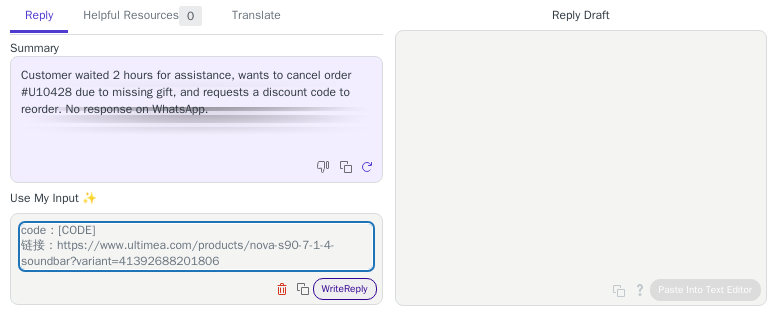 click on "Write  Reply" at bounding box center [345, 289] 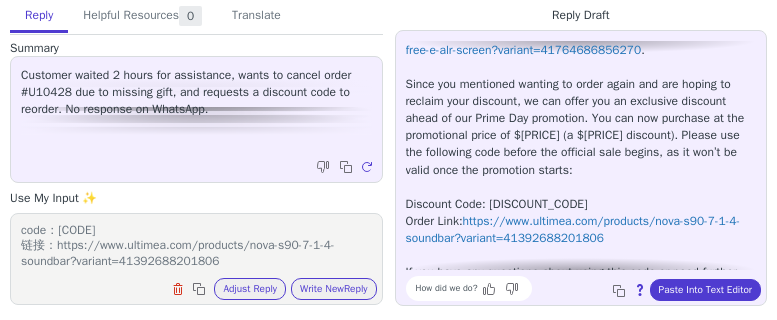 scroll, scrollTop: 320, scrollLeft: 0, axis: vertical 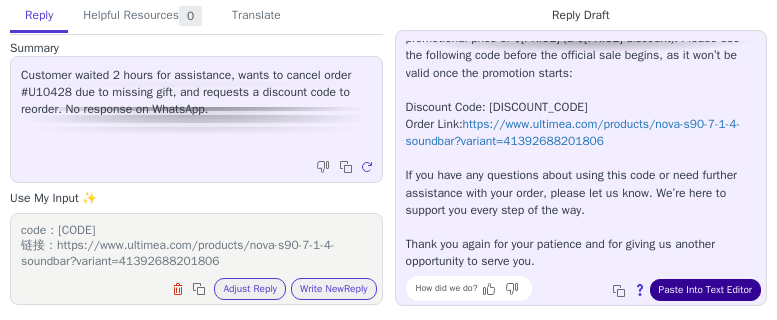 click on "Paste Into Text Editor" at bounding box center [705, 290] 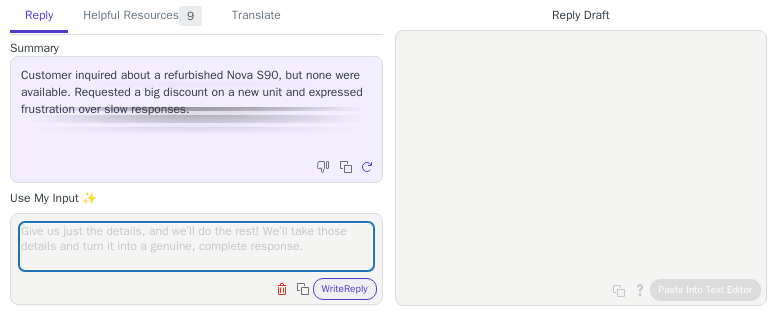 scroll, scrollTop: 0, scrollLeft: 0, axis: both 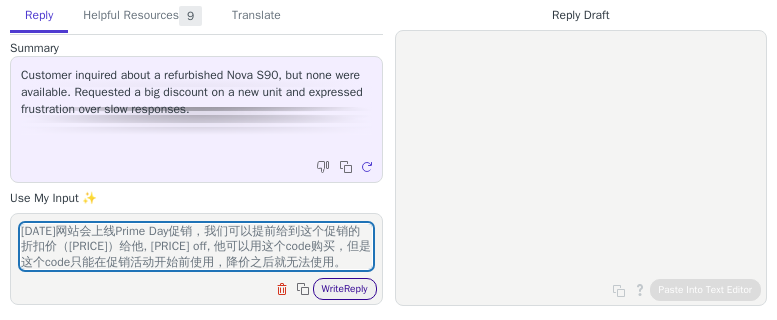 type on "[DATE]网站会上线Prime Day促销，我们可以提前给到这个促销的折扣价（[PRICE]）给他, [PRICE] off, 他可以用这个code购买，但是这个code只能在促销活动开始前使用，降价之后就无法使用。
code：[CODE]
链接：[URL]" 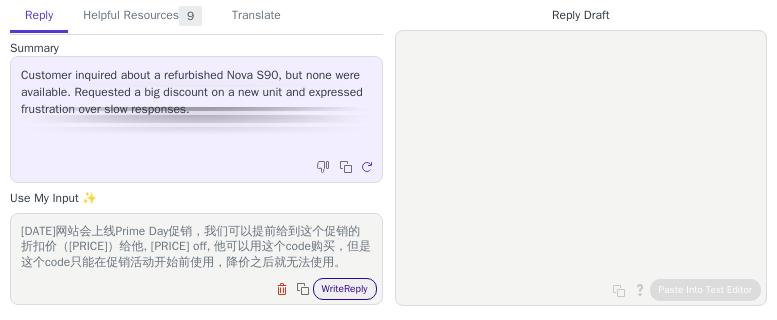 click on "Write  Reply" at bounding box center [345, 289] 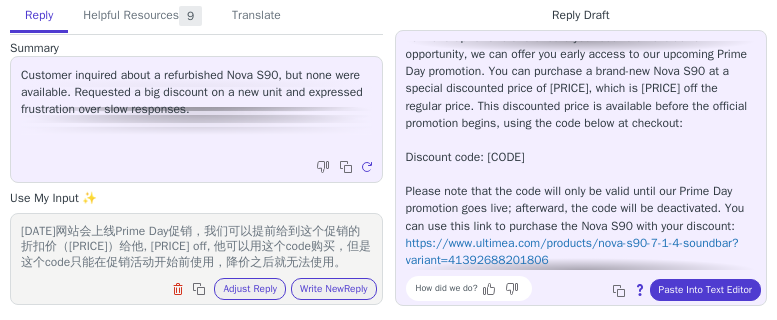 scroll, scrollTop: 268, scrollLeft: 0, axis: vertical 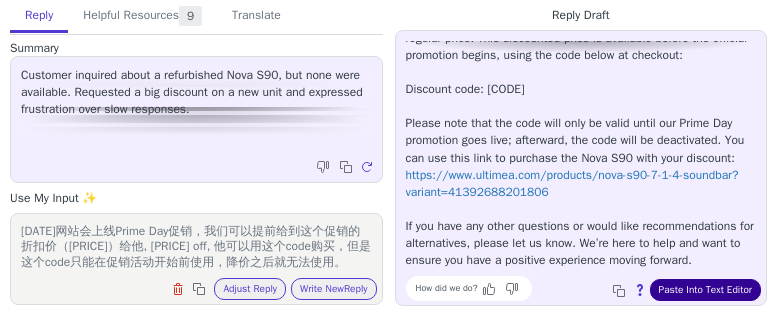click on "Paste Into Text Editor" at bounding box center [705, 290] 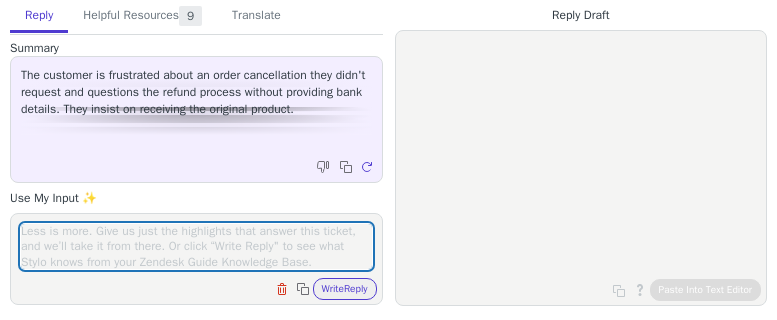 scroll, scrollTop: 0, scrollLeft: 0, axis: both 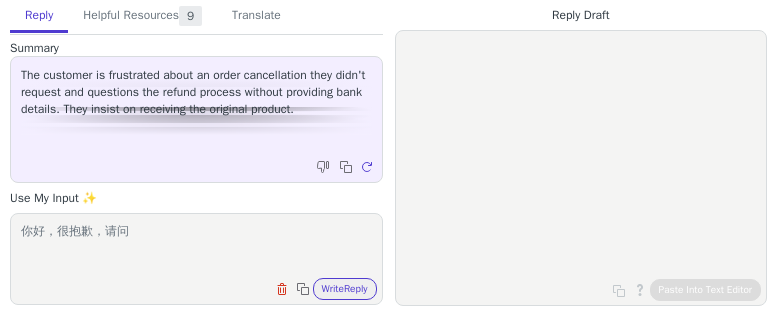 click on "你好，很抱歉，请问" at bounding box center [196, 246] 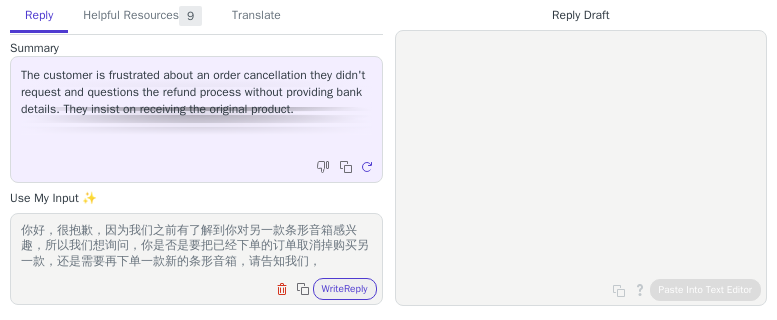 scroll, scrollTop: 17, scrollLeft: 0, axis: vertical 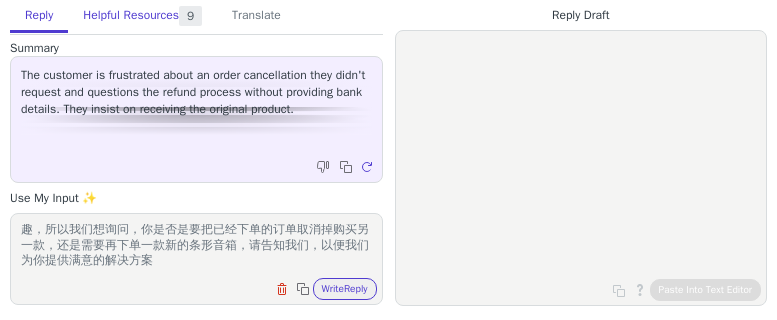 type on "你好，很抱歉，因为我们之前有了解到你对另一款条形音箱感兴趣，所以我们想询问，你是否是要把已经下单的订单取消掉购买另一款，还是需要再下单一款新的条形音箱，请告知我们，以便我们为你提供满意的解决方案" 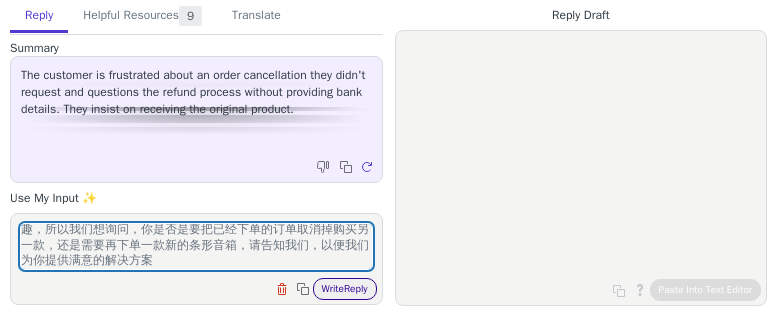 click on "Write  Reply" at bounding box center (345, 289) 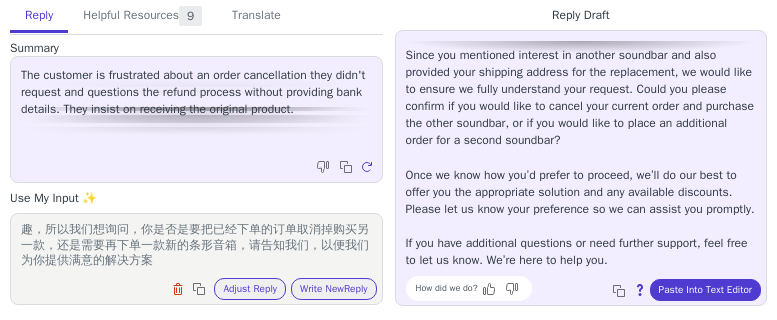 scroll, scrollTop: 131, scrollLeft: 0, axis: vertical 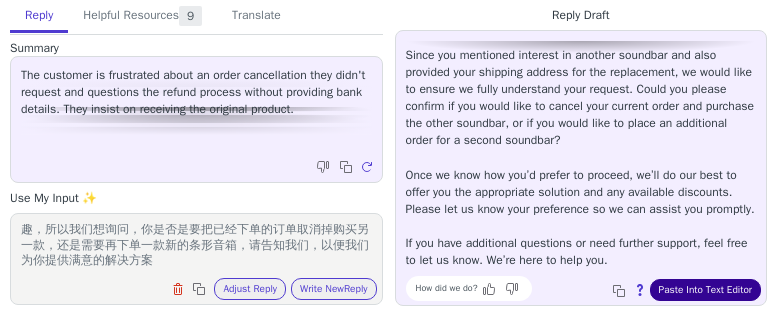 click on "Paste Into Text Editor" at bounding box center [705, 290] 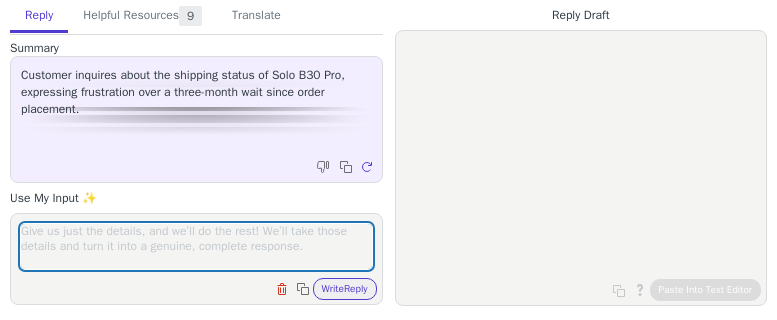 scroll, scrollTop: 0, scrollLeft: 0, axis: both 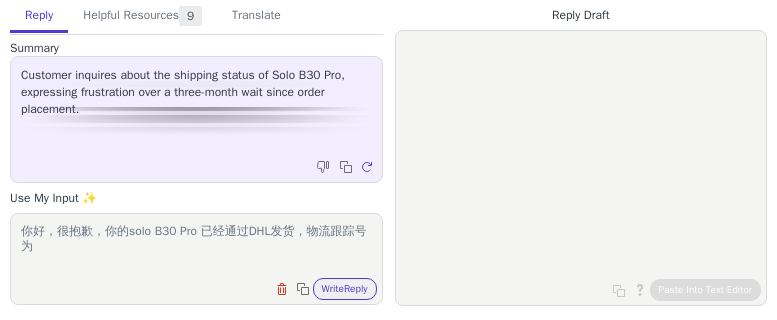 paste on "[TRACKING_NUMBER]" 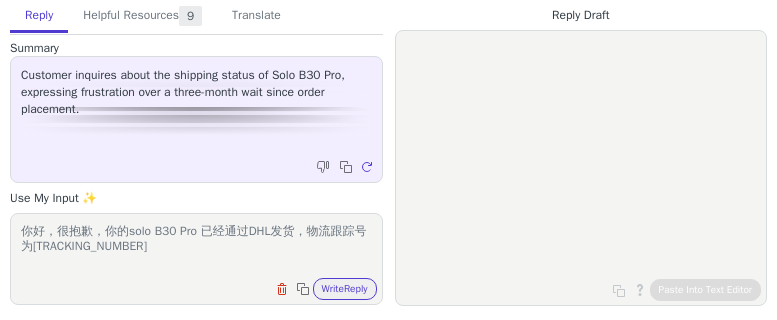 scroll, scrollTop: 1, scrollLeft: 0, axis: vertical 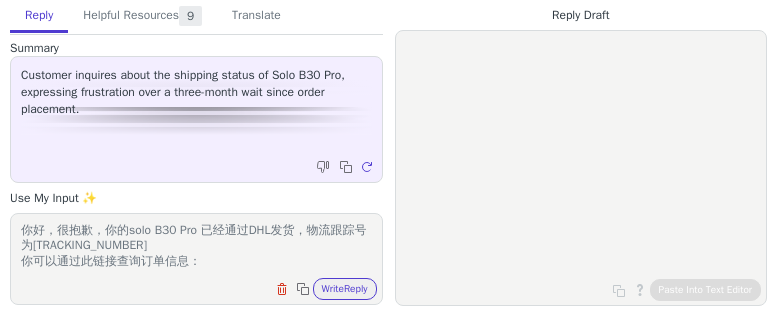 paste on "https://www.dhl.de/en/privatkunden/pakete-empfangen/verfolgen.html?piececode=[TRACKING_NUMBER]" 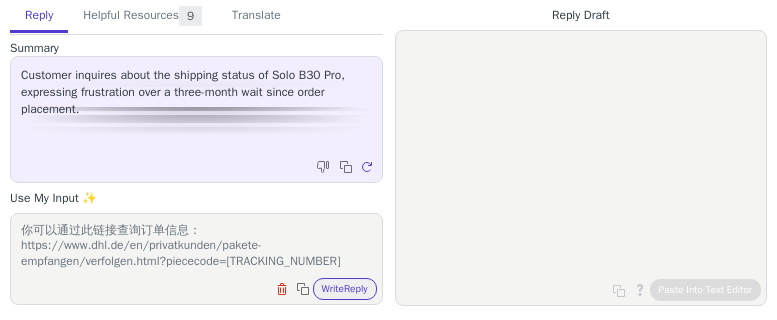 type on "你好，很抱歉，你的solo B30 Pro 已经通过DHL发货，物流跟踪号为[TRACKING_NUMBER]
你可以通过此链接查询订单信息：https://www.dhl.de/en/privatkunden/pakete-empfangen/verfolgen.html?piececode=[TRACKING_NUMBER]" 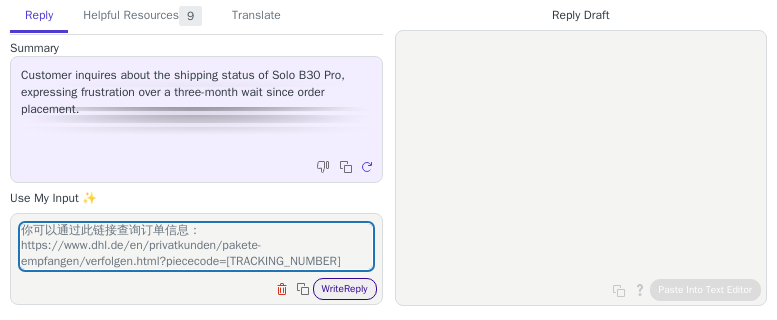 click on "Write  Reply" at bounding box center [345, 289] 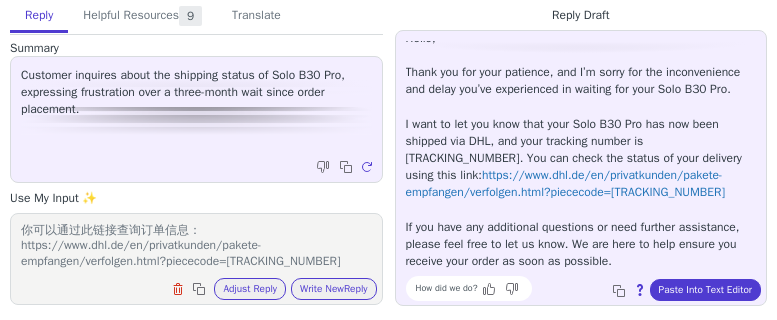 scroll, scrollTop: 0, scrollLeft: 0, axis: both 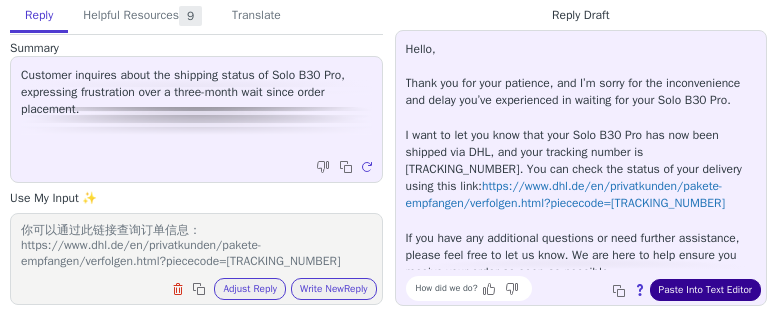 click on "Paste Into Text Editor" at bounding box center [705, 290] 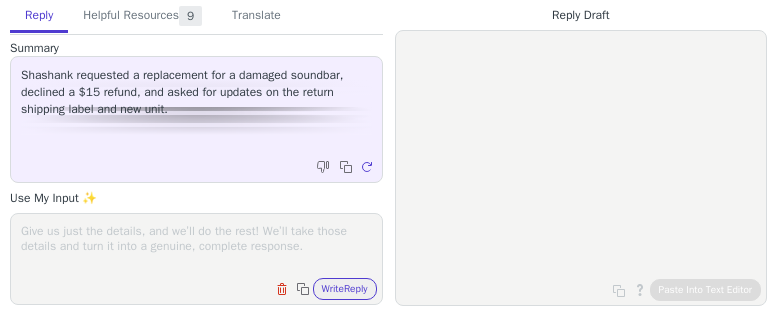 scroll, scrollTop: 0, scrollLeft: 0, axis: both 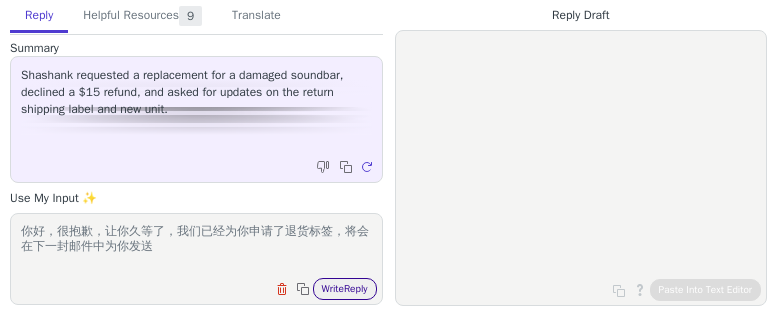 type on "你好，很抱歉，让你久等了，我们已经为你申请了退货标签，将会在下一封邮件中为你发送" 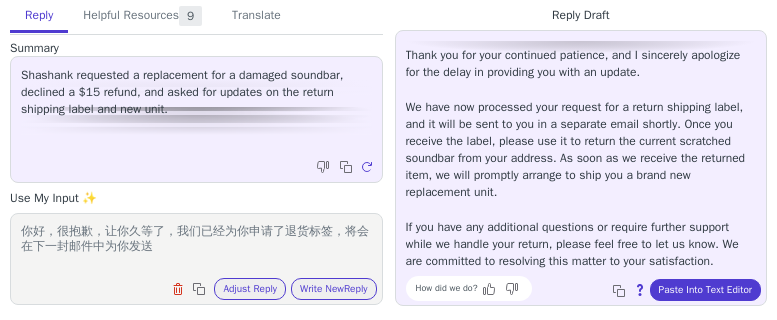 scroll, scrollTop: 62, scrollLeft: 0, axis: vertical 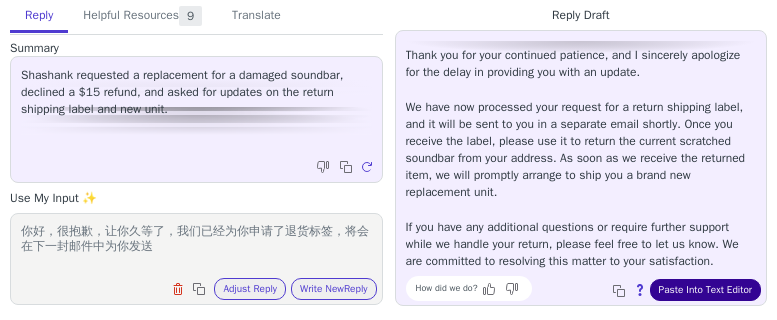 click on "Paste Into Text Editor" at bounding box center (705, 290) 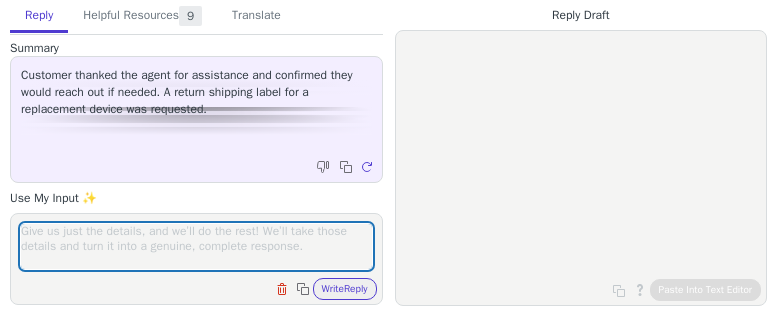 scroll, scrollTop: 0, scrollLeft: 0, axis: both 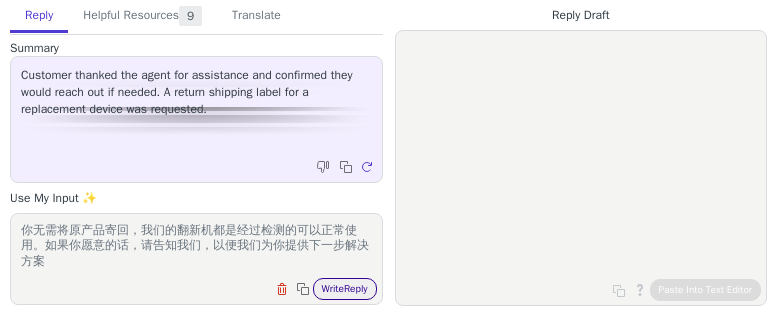type on "你好，很抱歉，由于我们的疏忽，Apollo P40目前在英国没有库存，但是我们的翻新机还有库存，我们可以为你补发一个翻新机，你无需将原产品寄回，我们的翻新机都是经过检测的可以正常使用。如果你愿意的话，请告知我们，以便我们为你提供下一步解决方案" 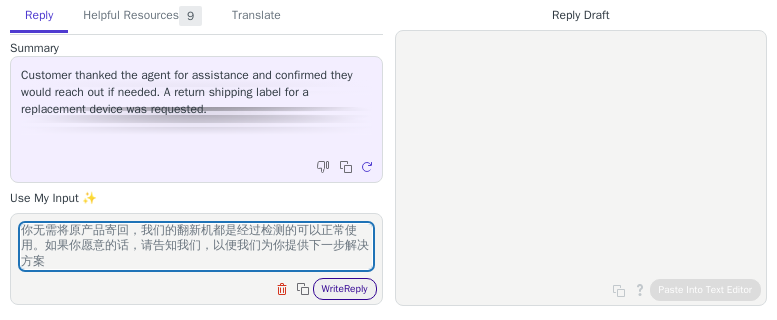 click on "Write  Reply" at bounding box center (345, 289) 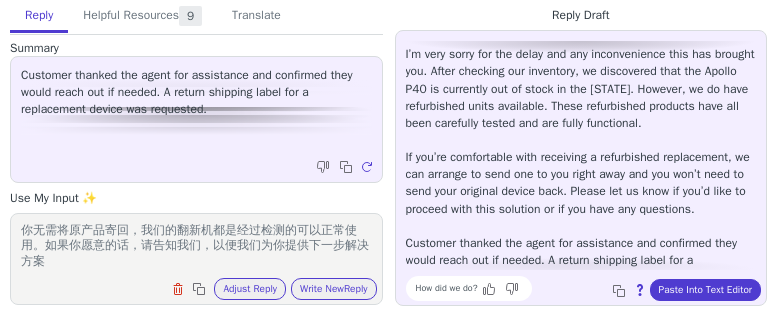 scroll, scrollTop: 45, scrollLeft: 0, axis: vertical 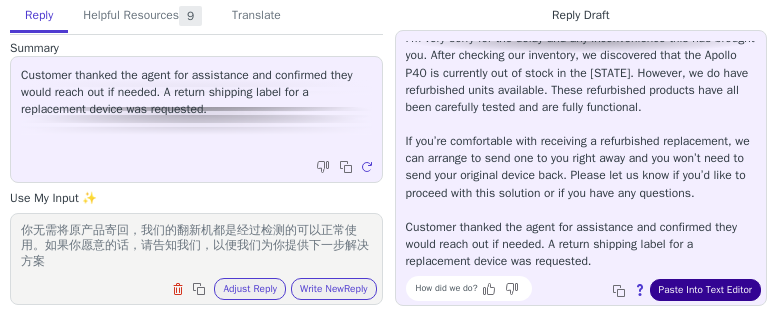 click on "Paste Into Text Editor" at bounding box center [705, 290] 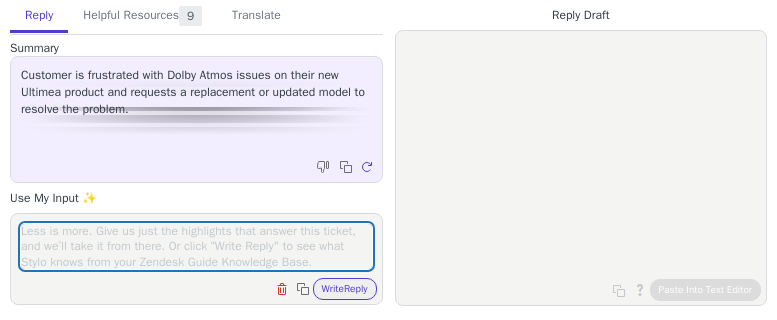 scroll, scrollTop: 0, scrollLeft: 0, axis: both 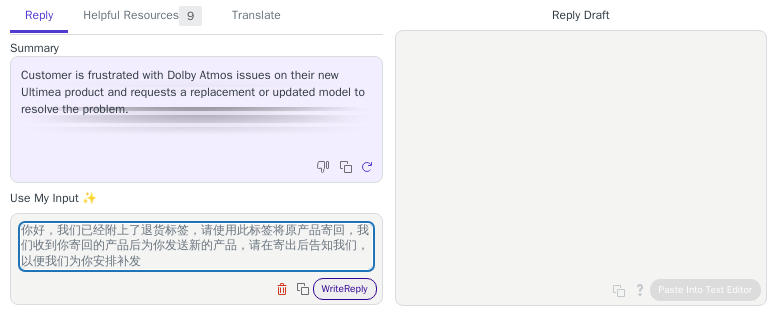 type on "你好，我们已经附上了退货标签，请使用此标签将原产品寄回，我们收到你寄回的产品后为你发送新的产品，请在寄出后告知我们，以便我们为你安排补发" 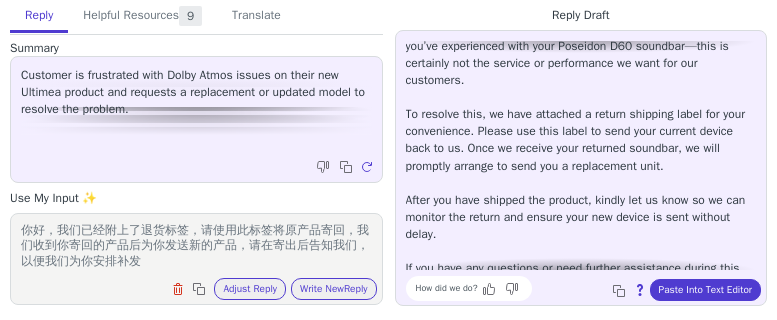 scroll, scrollTop: 165, scrollLeft: 0, axis: vertical 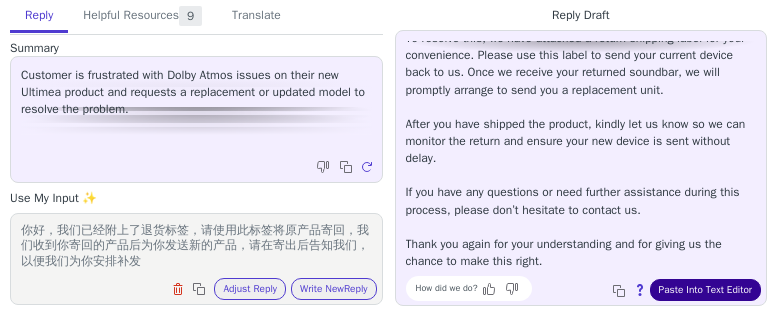 click on "Paste Into Text Editor" at bounding box center (705, 290) 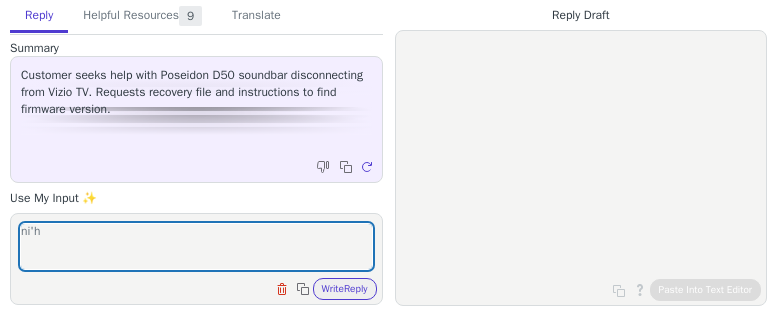 scroll, scrollTop: 0, scrollLeft: 0, axis: both 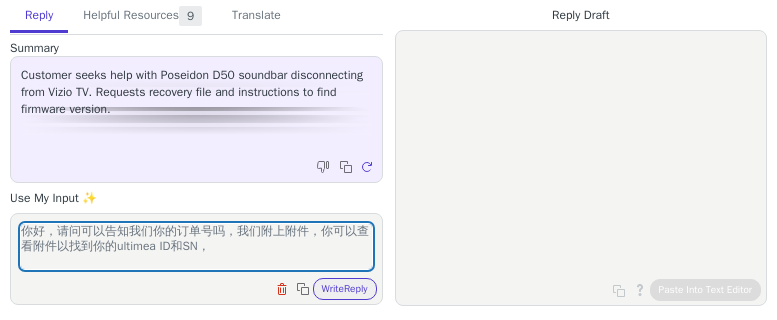 type on "你好，请问可以告知我们你的订单号吗，我们附上附件，你可以查看附件以找到你的ultimea ID和SN，" 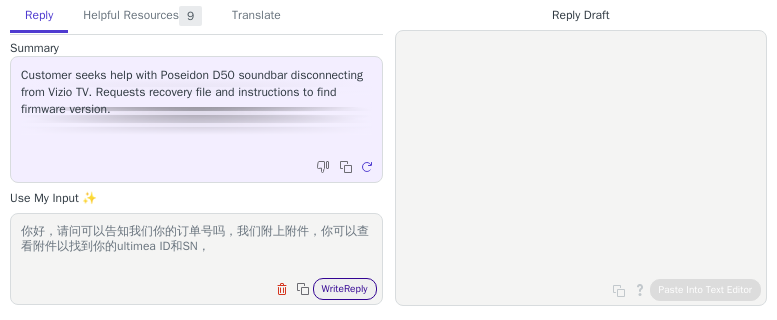 click on "Write  Reply" at bounding box center (345, 289) 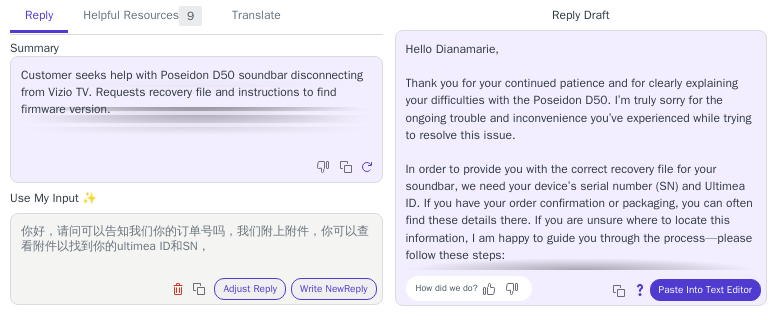 scroll, scrollTop: 285, scrollLeft: 0, axis: vertical 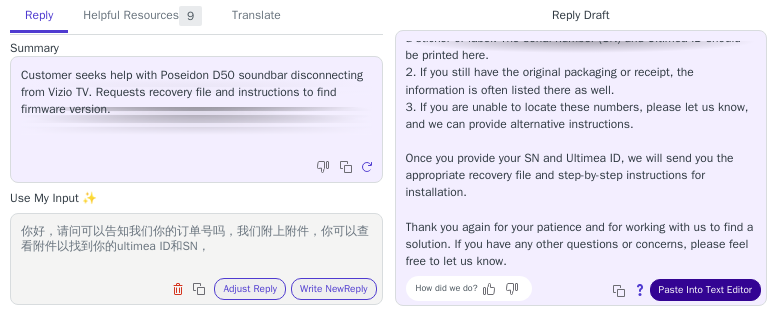 click on "Paste Into Text Editor" at bounding box center (705, 290) 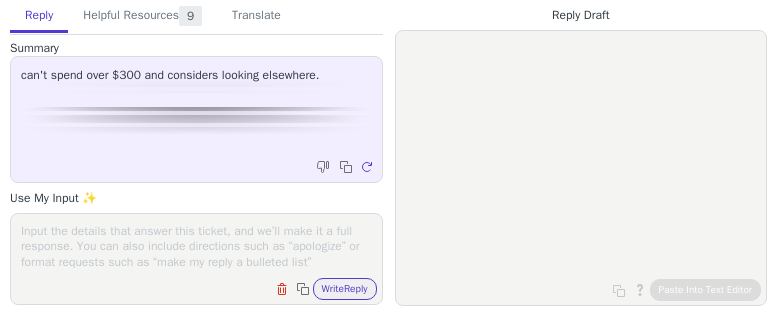 scroll, scrollTop: 0, scrollLeft: 0, axis: both 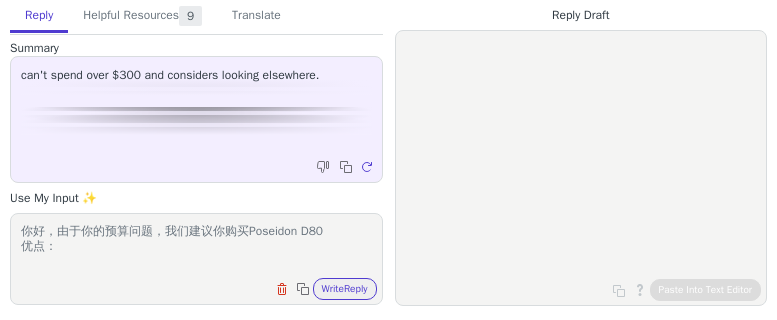 paste on "Dolby Atmos 7.1 Channel Surround Sound
Smart APP Control
BassMX Technology
460W Peak Power
HDMI eARC/ HDMI IN
4 Surround Speakers
6.5" Wireless Subwoofer" 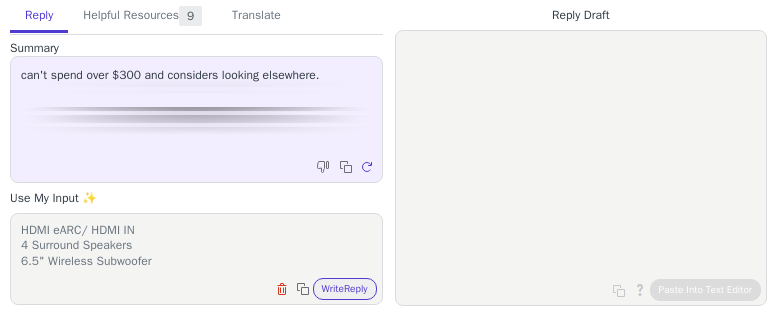 scroll, scrollTop: 94, scrollLeft: 0, axis: vertical 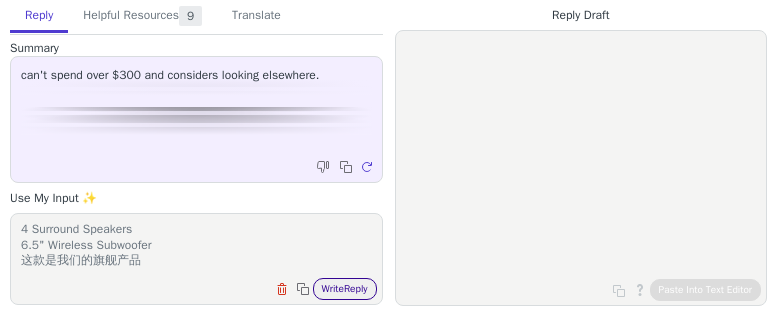 type on "你好，由于你的预算问题，我们建议你购买Poseidon D80
优点：Dolby Atmos 7.1 Channel Surround Sound
Smart APP Control
BassMX Technology
460W Peak Power
HDMI eARC/ HDMI IN
4 Surround Speakers
6.5" Wireless Subwoofer
这款是我们的旗舰产品" 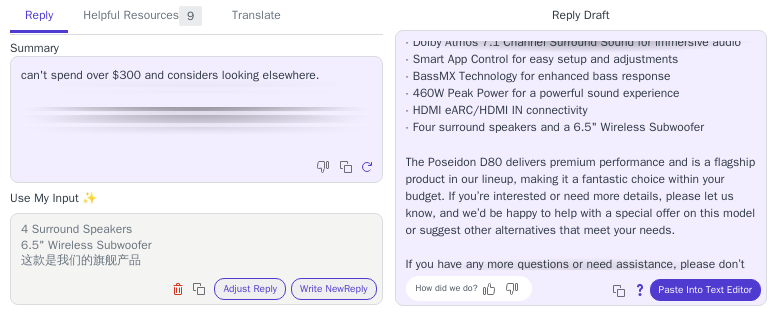 scroll, scrollTop: 268, scrollLeft: 0, axis: vertical 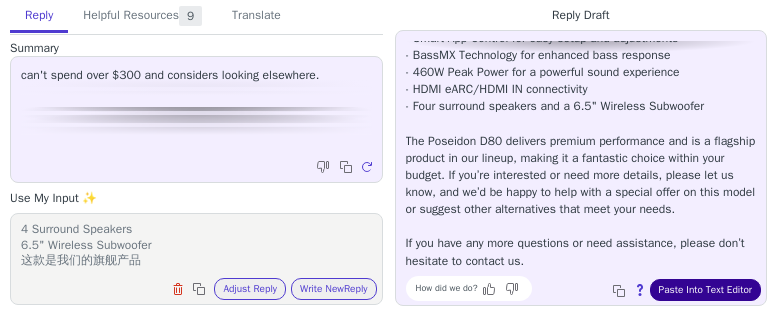 click on "Paste Into Text Editor" at bounding box center (705, 290) 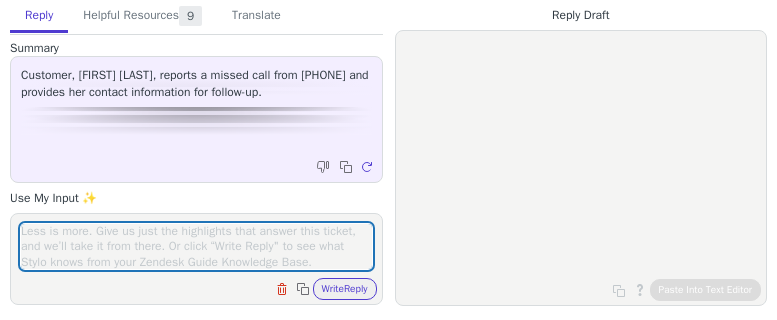 scroll, scrollTop: 0, scrollLeft: 0, axis: both 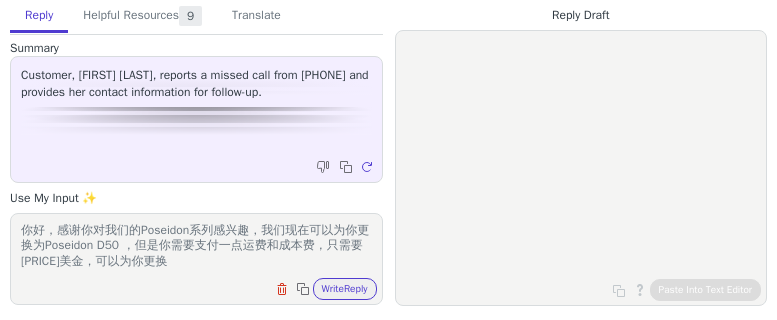 click on "你好，感谢你对我们的Poseidon系列感兴趣，我们现在可以为你更换为Poseidon D50 ，但是你需要支付一点运费和成本费，只需要[PRICE]美金，可以为你更换" at bounding box center (196, 246) 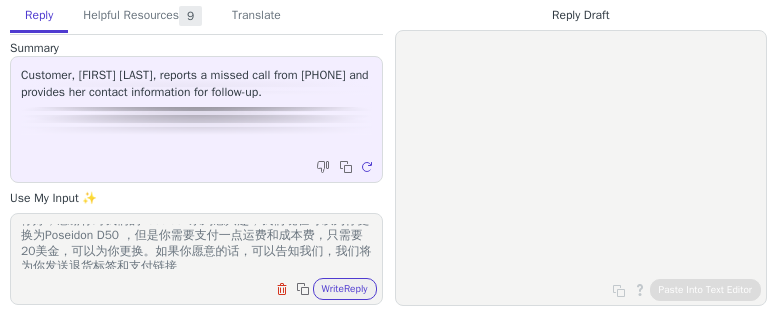 scroll, scrollTop: 0, scrollLeft: 0, axis: both 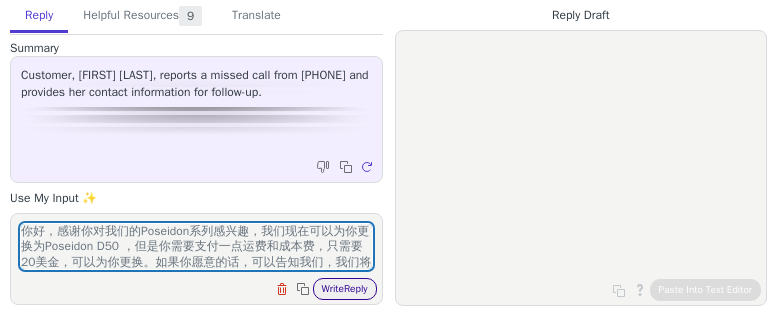 drag, startPoint x: 326, startPoint y: 289, endPoint x: 336, endPoint y: 283, distance: 11.661903 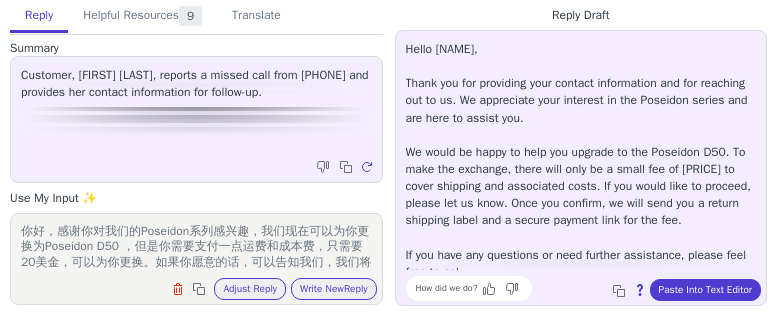 click on "你好，感谢你对我们的Poseidon系列感兴趣，我们现在可以为你更换为Poseidon D50 ，但是你需要支付一点运费和成本费，只需要20美金，可以为你更换。如果你愿意的话，可以告知我们，我们将为你发送退货标签和支付链接" at bounding box center [196, 246] 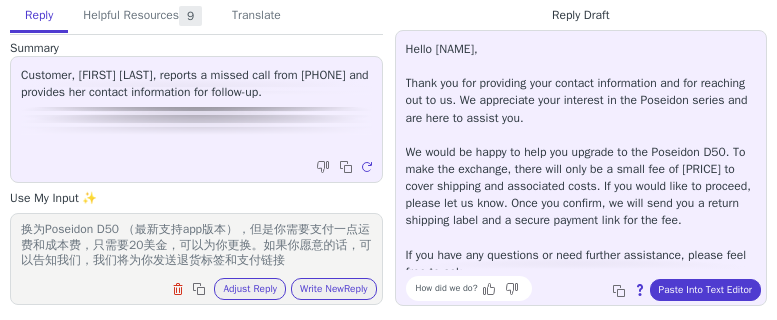 scroll, scrollTop: 32, scrollLeft: 0, axis: vertical 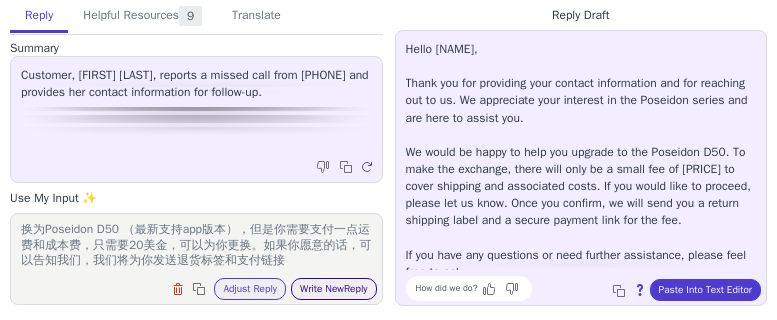 type on "你好，感谢你对我们的Poseidon系列感兴趣，我们现在可以为你更换为Poseidon D50 （最新支持app版本），但是你需要支付一点运费和成本费，只需要20美金，可以为你更换。如果你愿意的话，可以告知我们，我们将为你发送退货标签和支付链接" 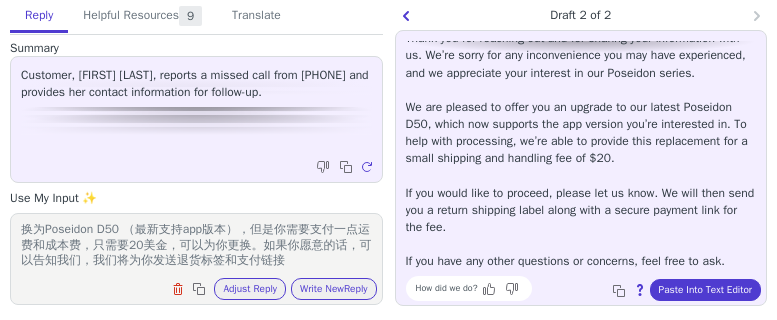 scroll, scrollTop: 97, scrollLeft: 0, axis: vertical 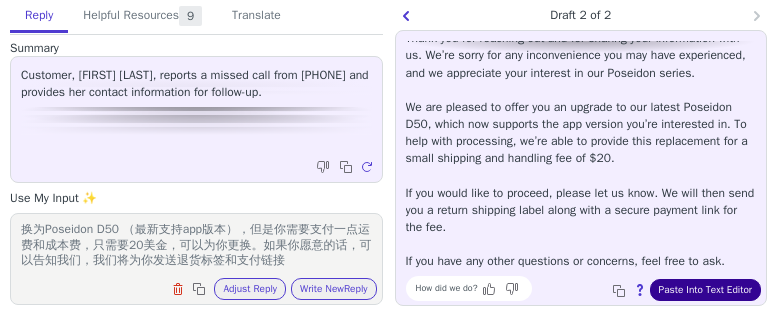 click on "Paste Into Text Editor" at bounding box center (705, 290) 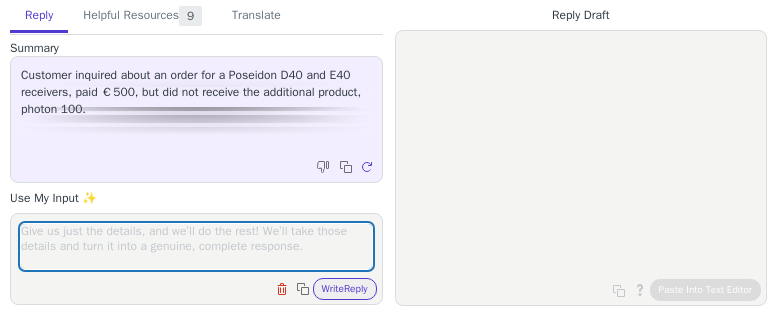 scroll, scrollTop: 0, scrollLeft: 0, axis: both 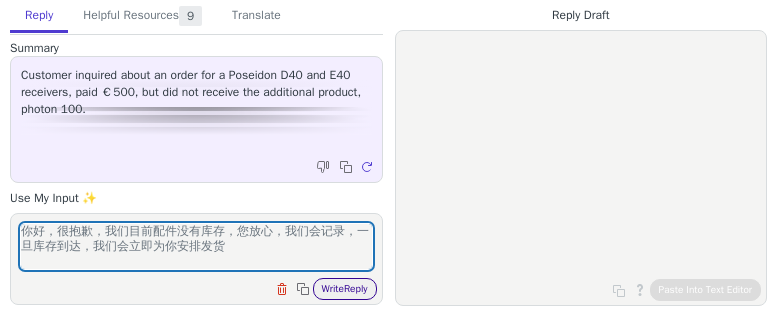 click on "Write  Reply" at bounding box center (345, 289) 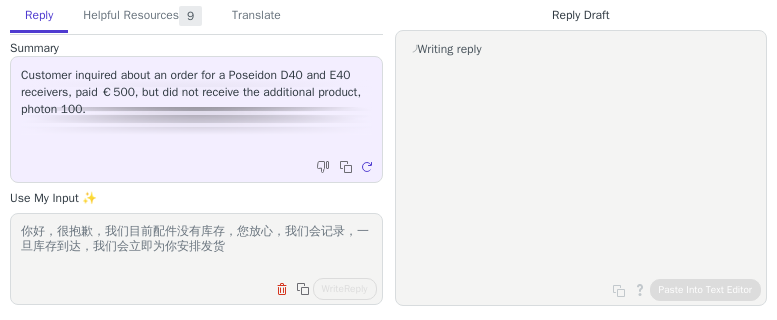 click on "你好，很抱歉，我们目前配件没有库存，您放心，我们会记录，一旦库存到达，我们会立即为你安排发货" at bounding box center (196, 246) 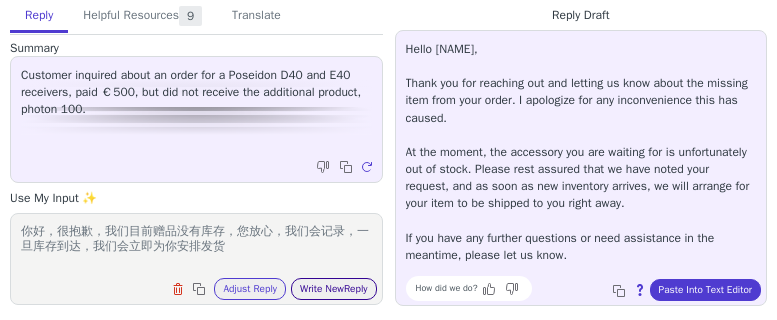 type on "你好，很抱歉，我们目前赠品没有库存，您放心，我们会记录，一旦库存到达，我们会立即为你安排发货" 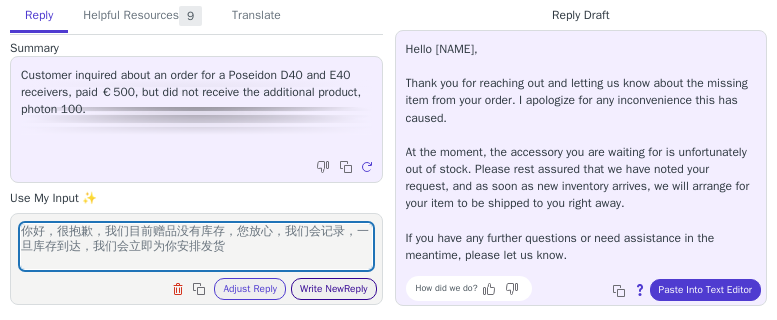 click on "Write New  Reply" at bounding box center [334, 289] 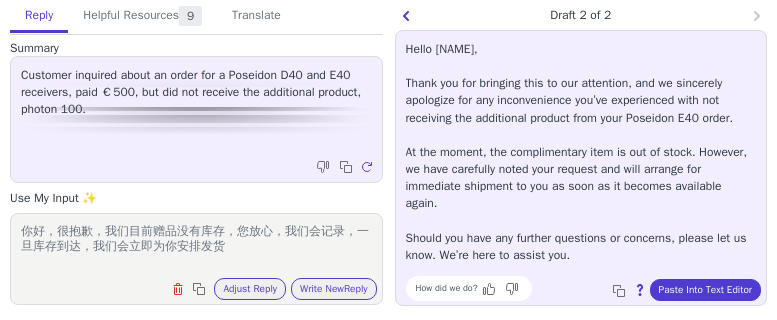 scroll, scrollTop: 11, scrollLeft: 0, axis: vertical 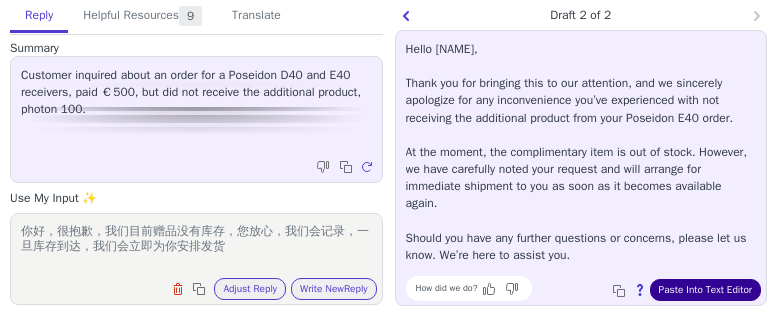 click on "Paste Into Text Editor" at bounding box center (705, 290) 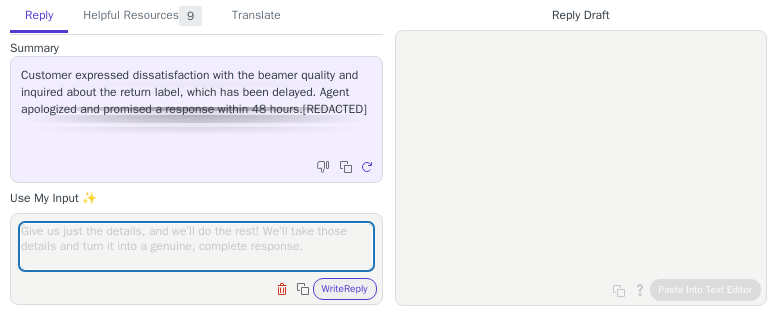scroll, scrollTop: 0, scrollLeft: 0, axis: both 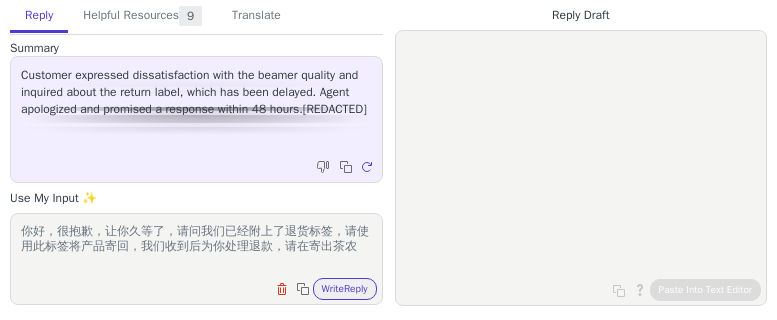 click on "你好，很抱歉，让你久等了，请问我们已经附上了退货标签，请使用此标签将产品寄回，我们收到后为你处理退款，请在寄出茶农" at bounding box center [196, 246] 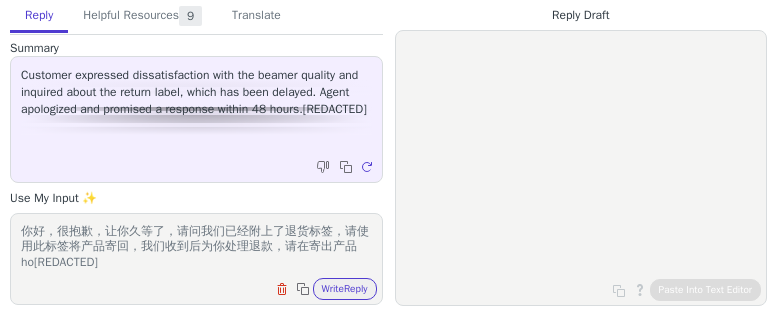 scroll, scrollTop: 1, scrollLeft: 0, axis: vertical 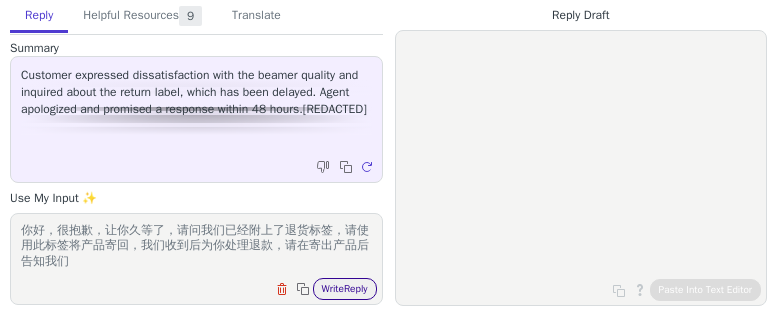 type on "你好，很抱歉，让你久等了，请问我们已经附上了退货标签，请使用此标签将产品寄回，我们收到后为你处理退款，请在寄出产品后告知我们" 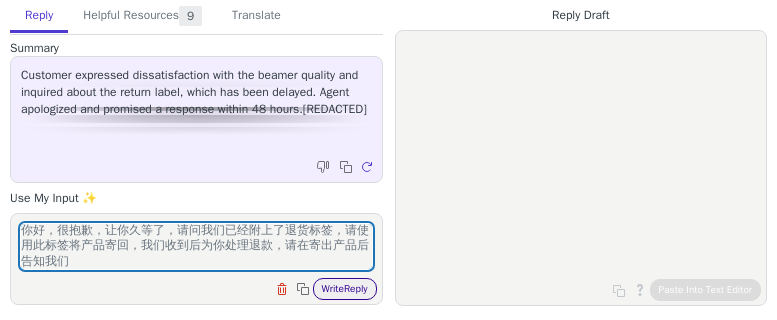 click on "Write  Reply" at bounding box center [345, 289] 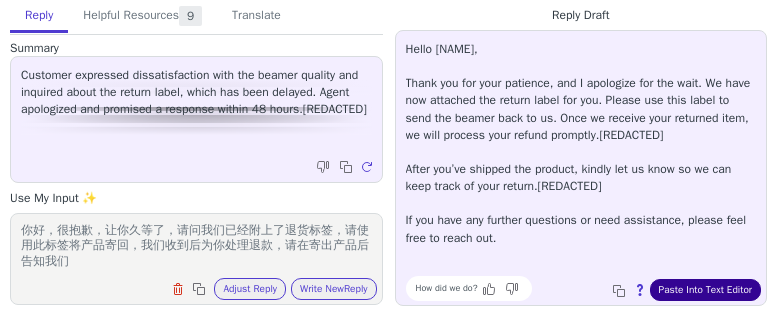 click on "Paste Into Text Editor" at bounding box center (705, 290) 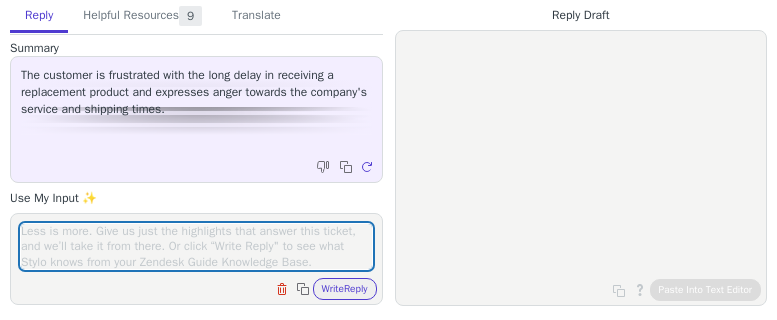 scroll, scrollTop: 0, scrollLeft: 0, axis: both 